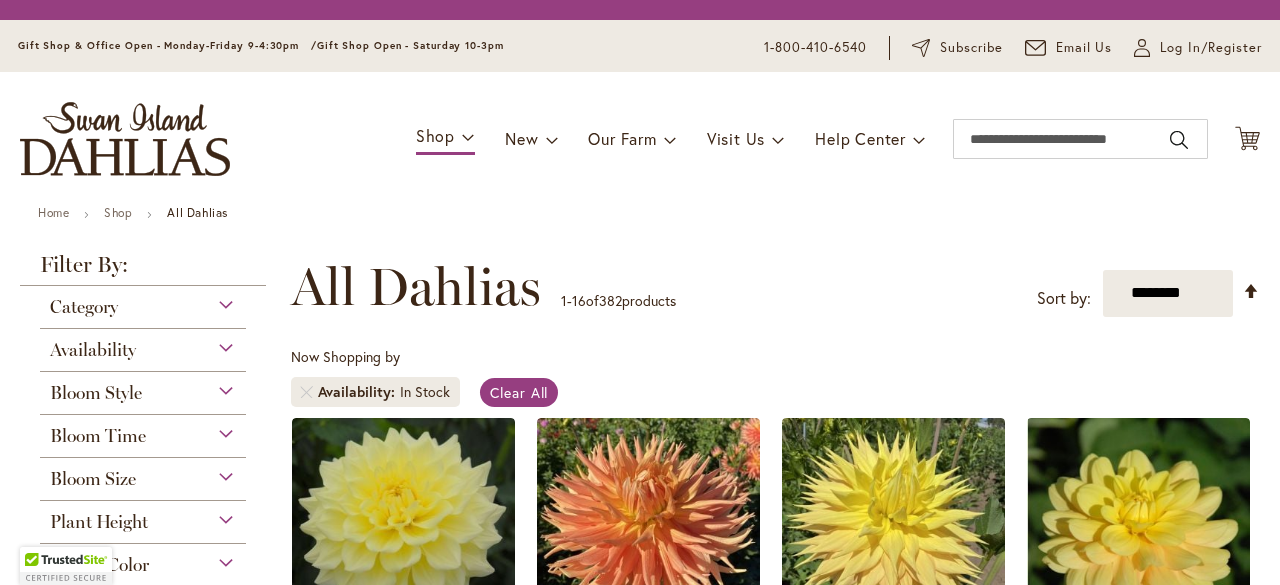 scroll, scrollTop: 0, scrollLeft: 0, axis: both 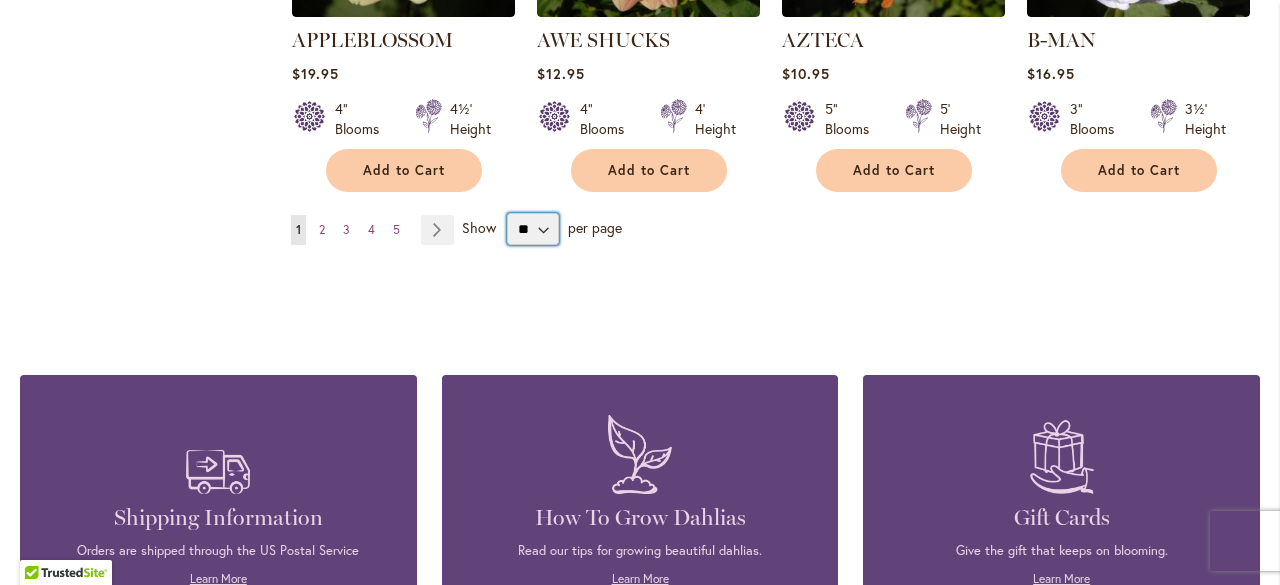 click on "**
**
**
**" at bounding box center [533, 229] 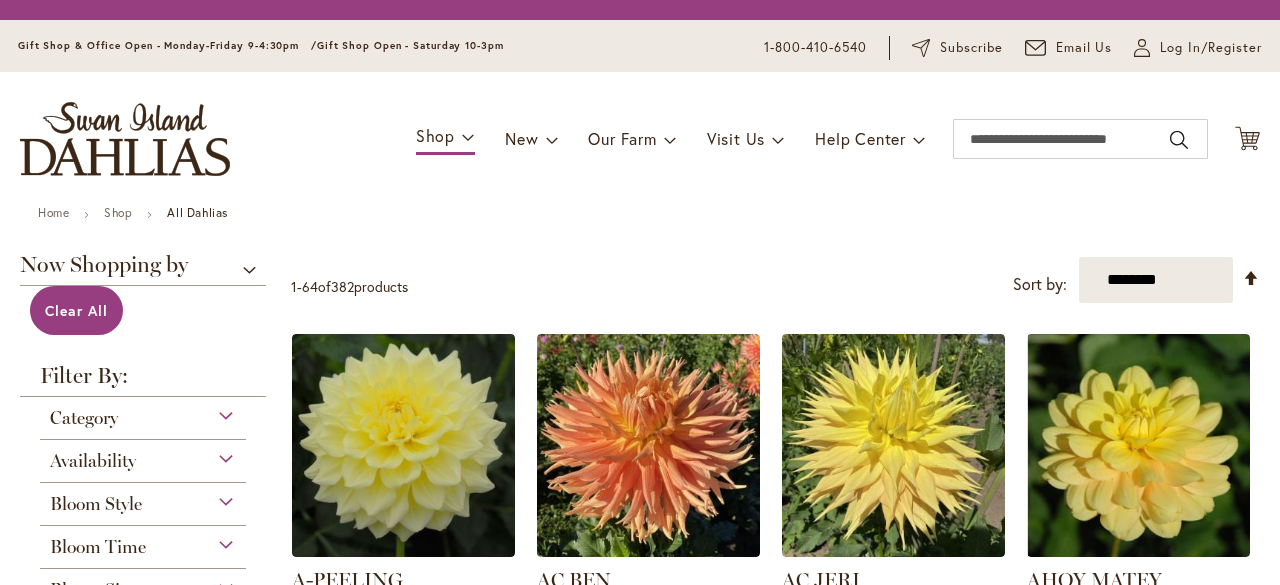 scroll, scrollTop: 0, scrollLeft: 0, axis: both 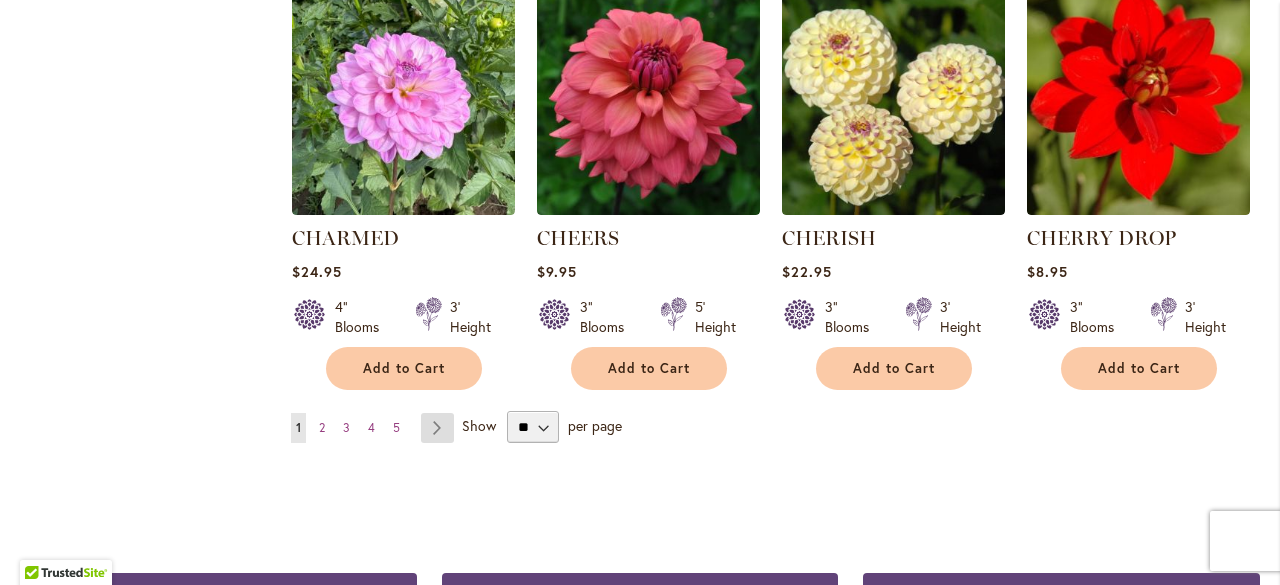 click on "Page
Next" at bounding box center (437, 428) 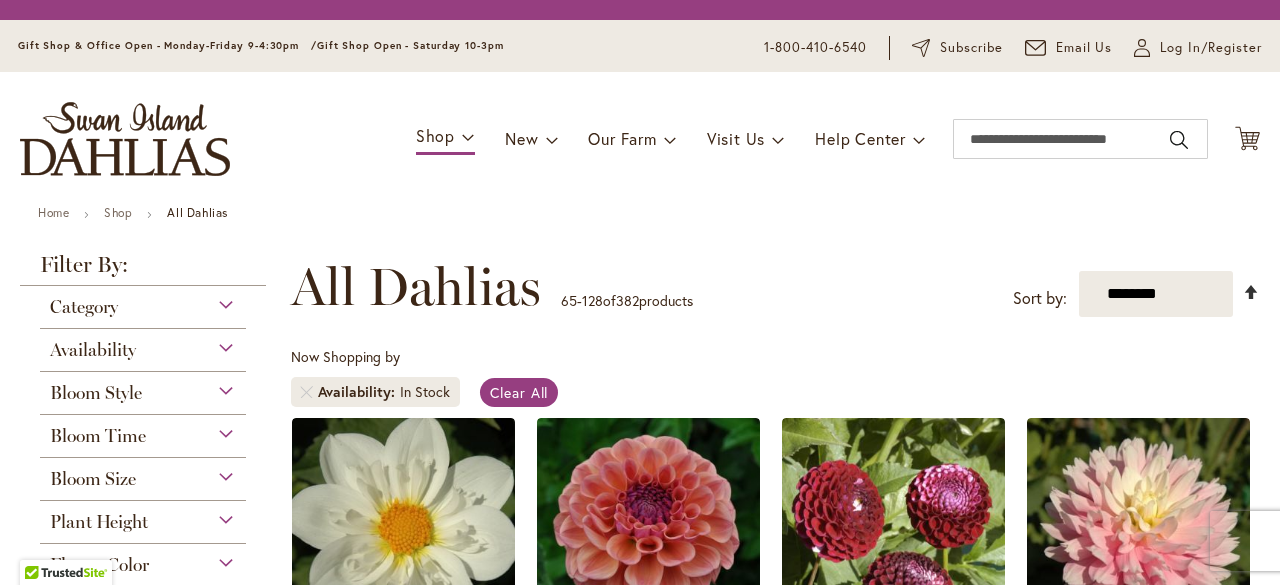 scroll, scrollTop: 0, scrollLeft: 0, axis: both 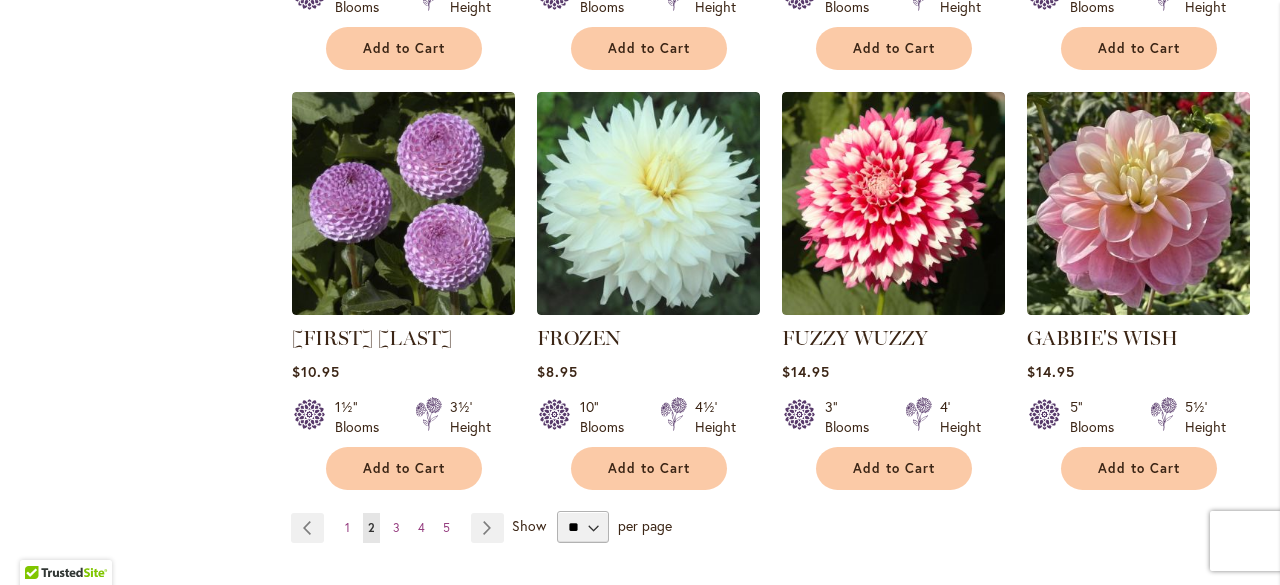 click on "Show" at bounding box center [529, 525] 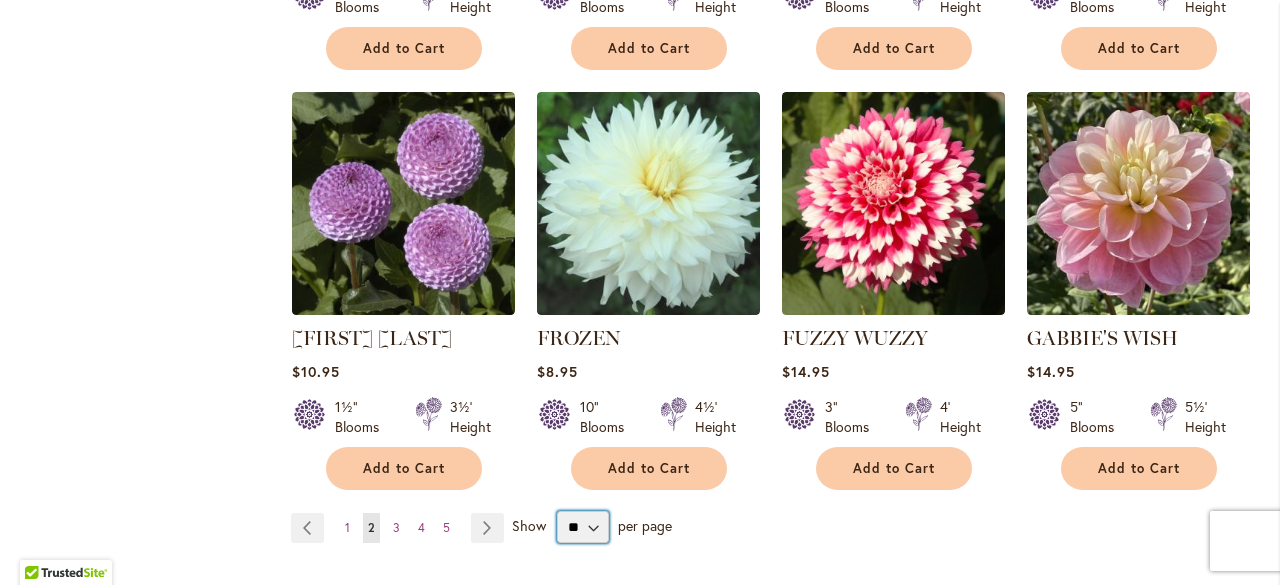 click on "**
**
**
**" at bounding box center (583, 527) 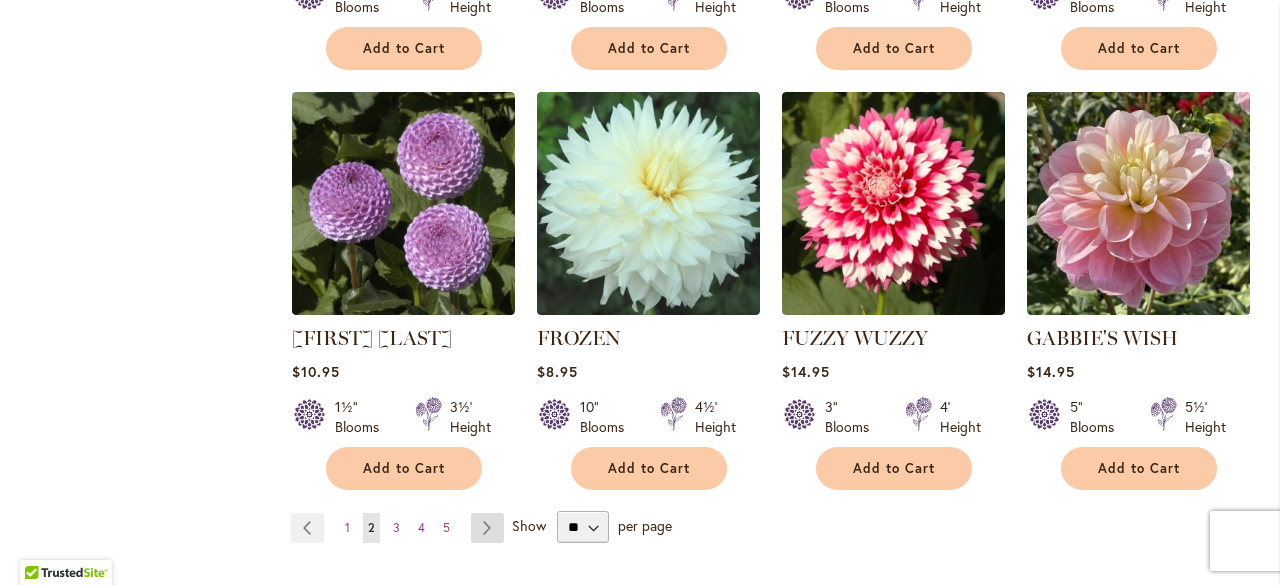 click on "Page
Next" at bounding box center (487, 528) 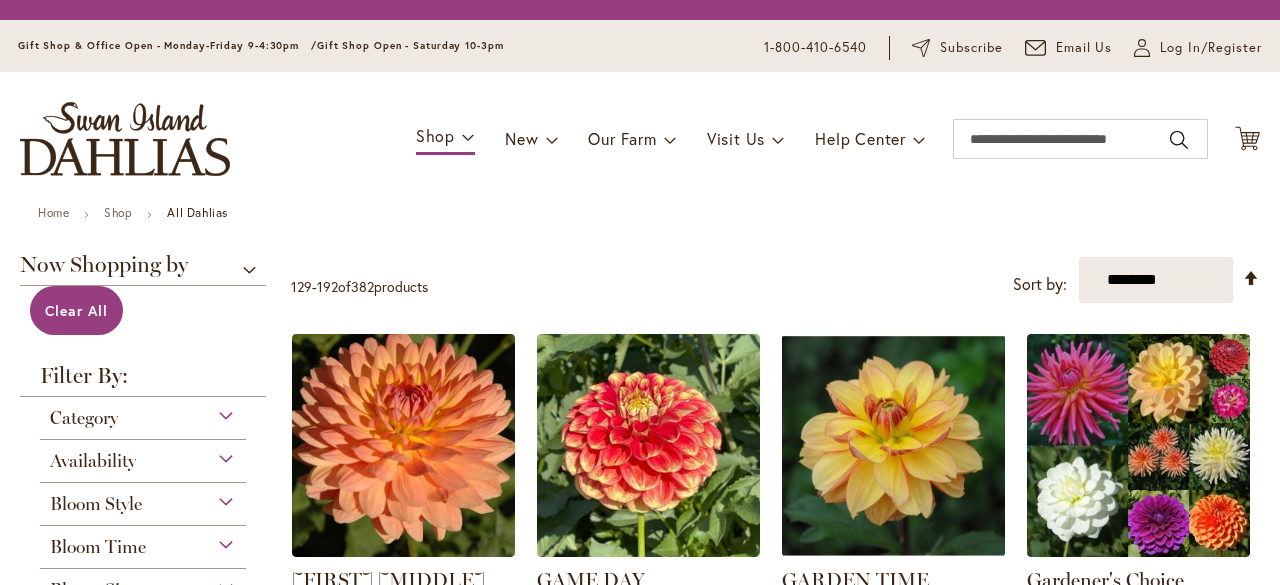 scroll, scrollTop: 0, scrollLeft: 0, axis: both 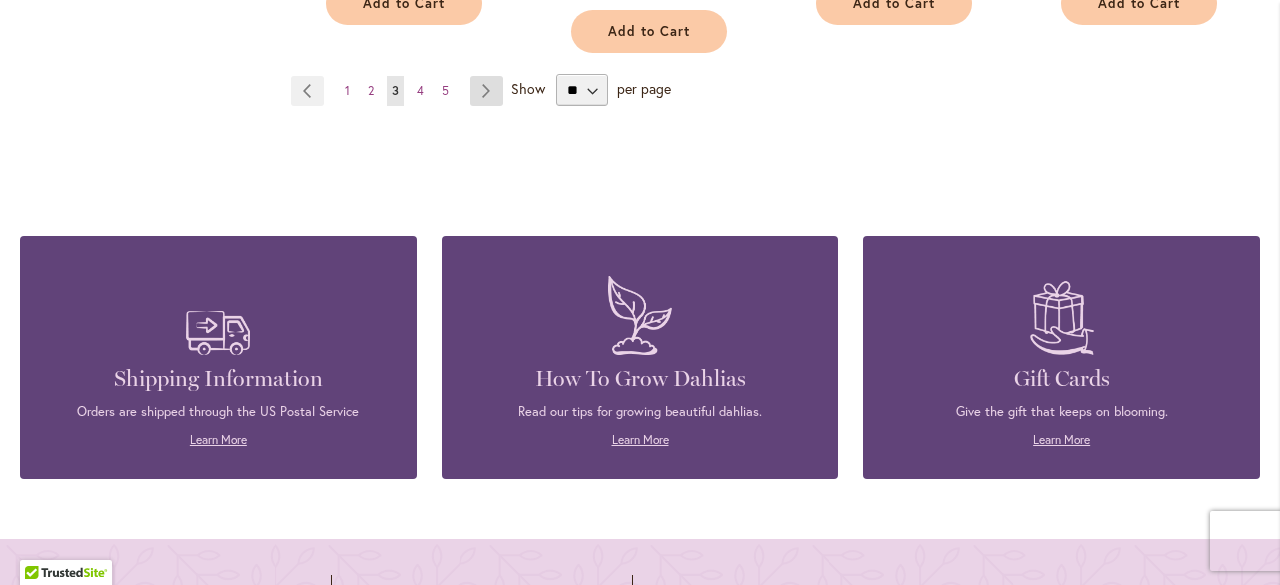 click on "Page
Next" at bounding box center [486, 91] 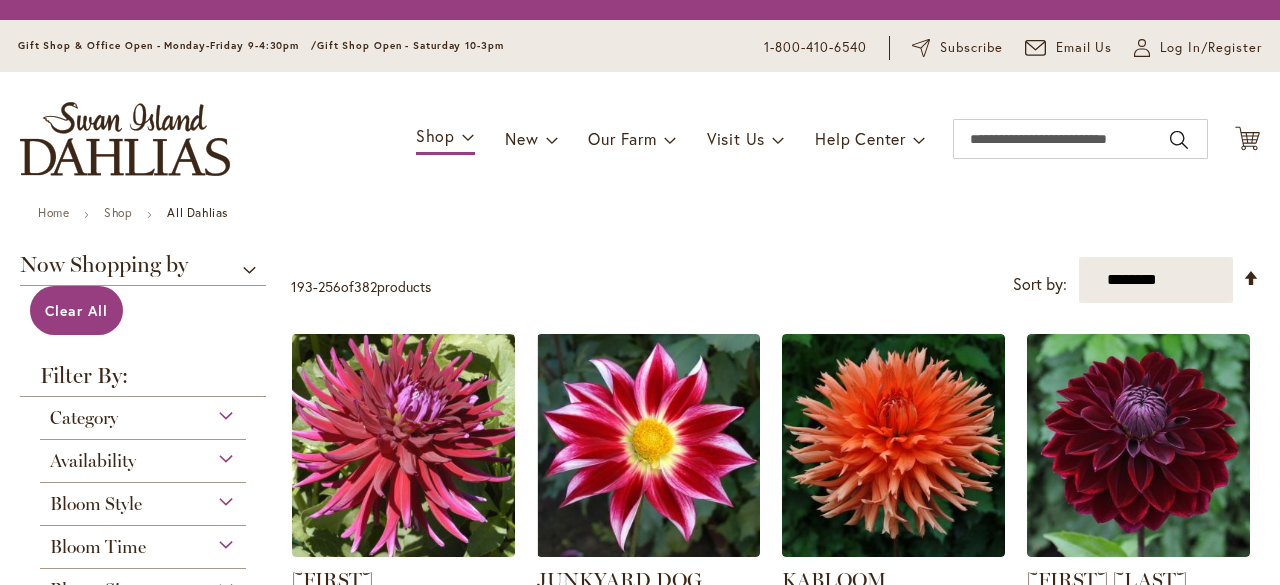 scroll, scrollTop: 0, scrollLeft: 0, axis: both 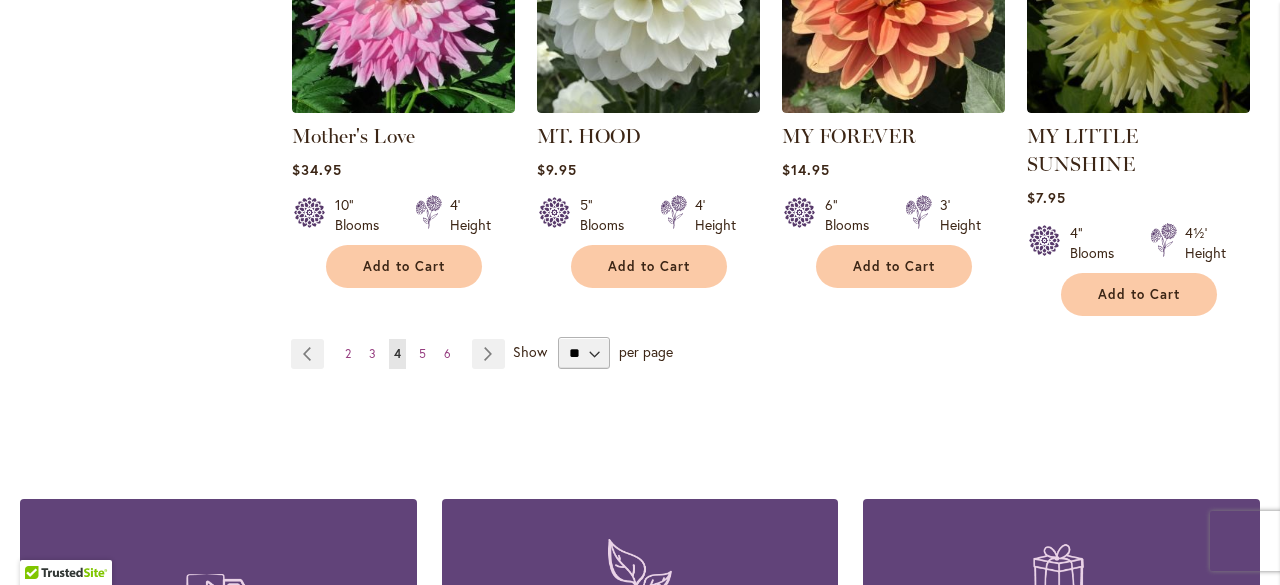 click on "Show" at bounding box center [530, 351] 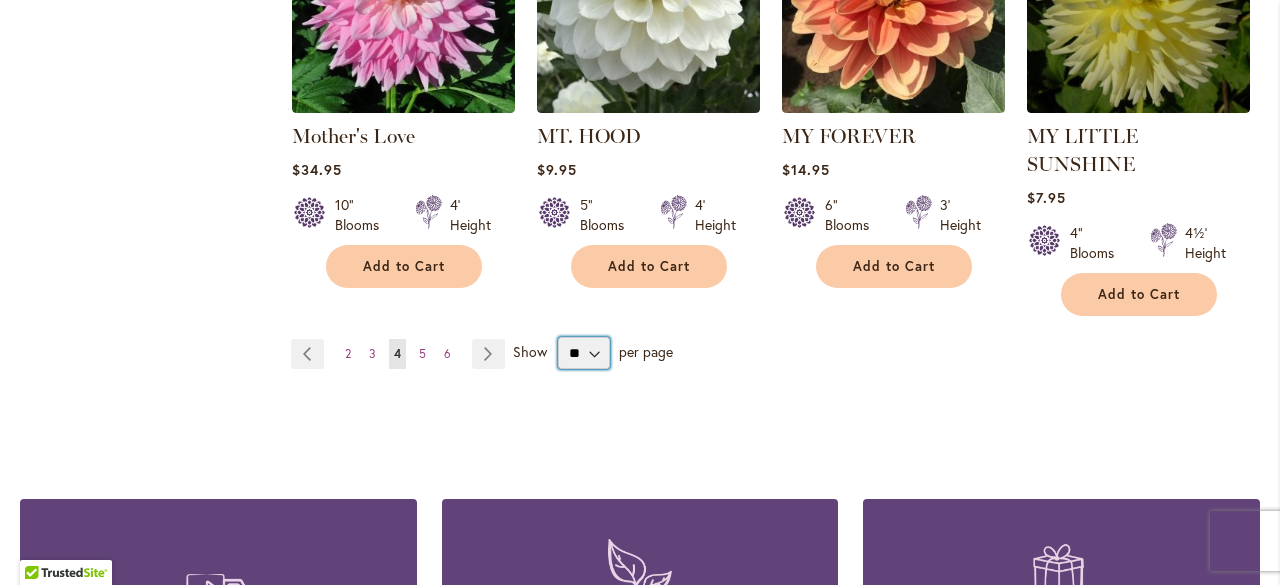 click on "**
**
**
**" at bounding box center (584, 353) 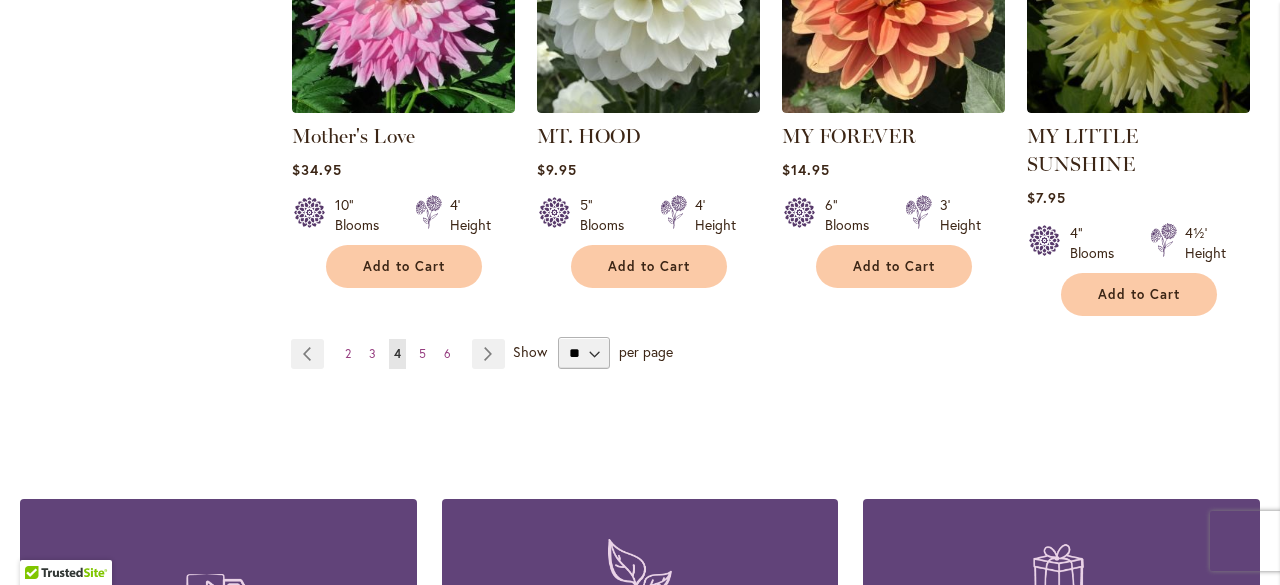 click on "Show" at bounding box center [530, 351] 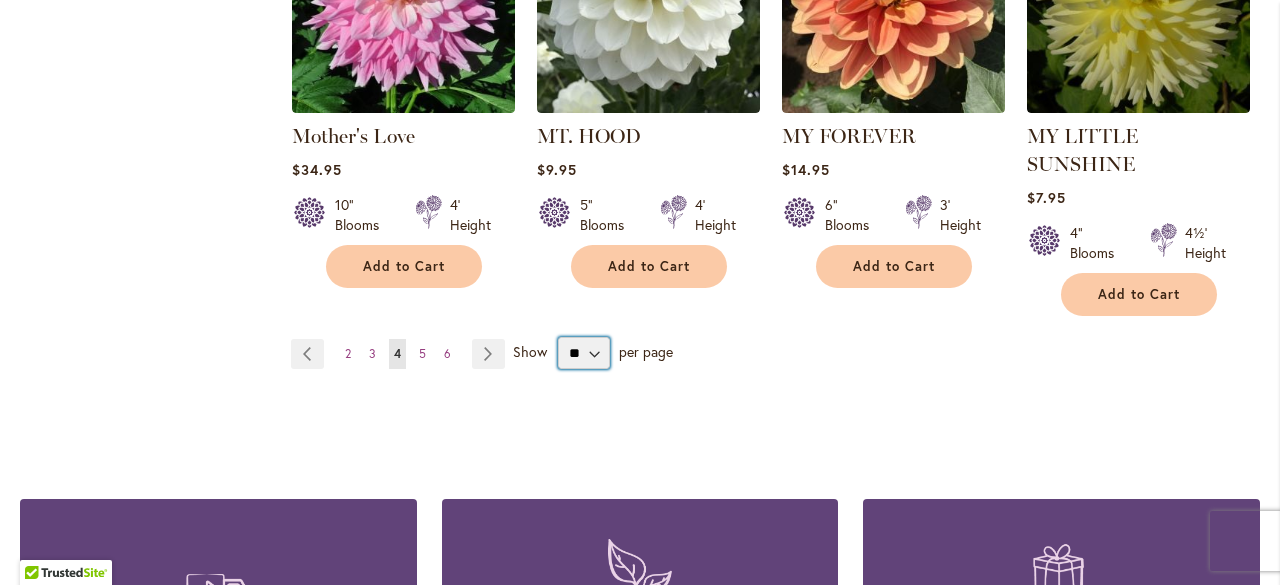 click on "**
**
**
**" at bounding box center (584, 353) 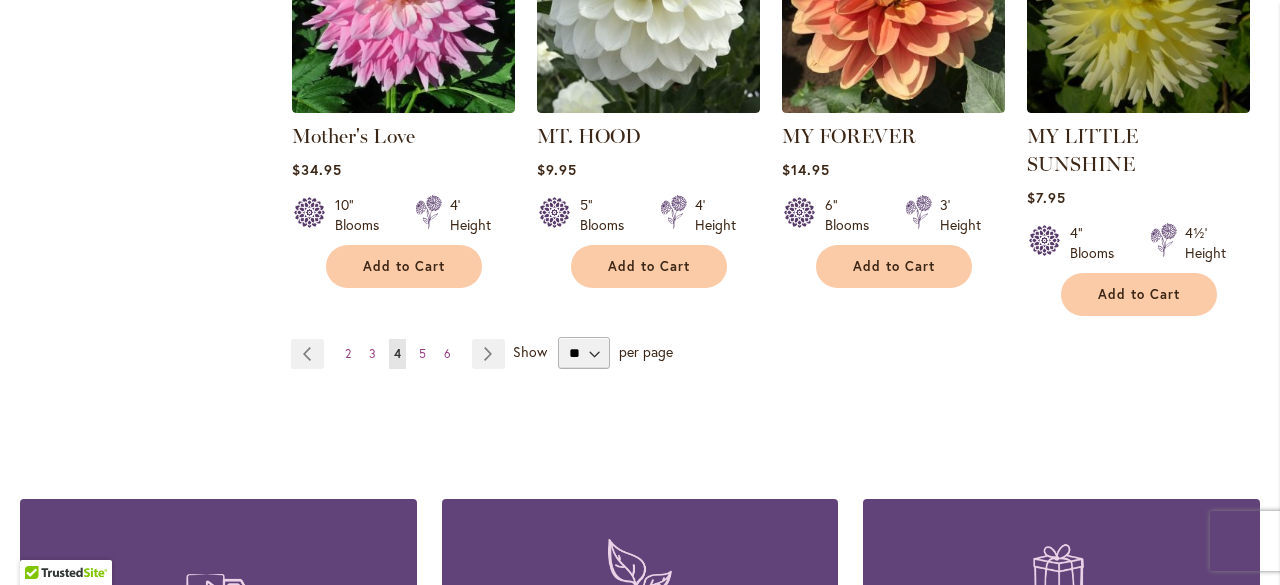 click on "Show" at bounding box center (530, 351) 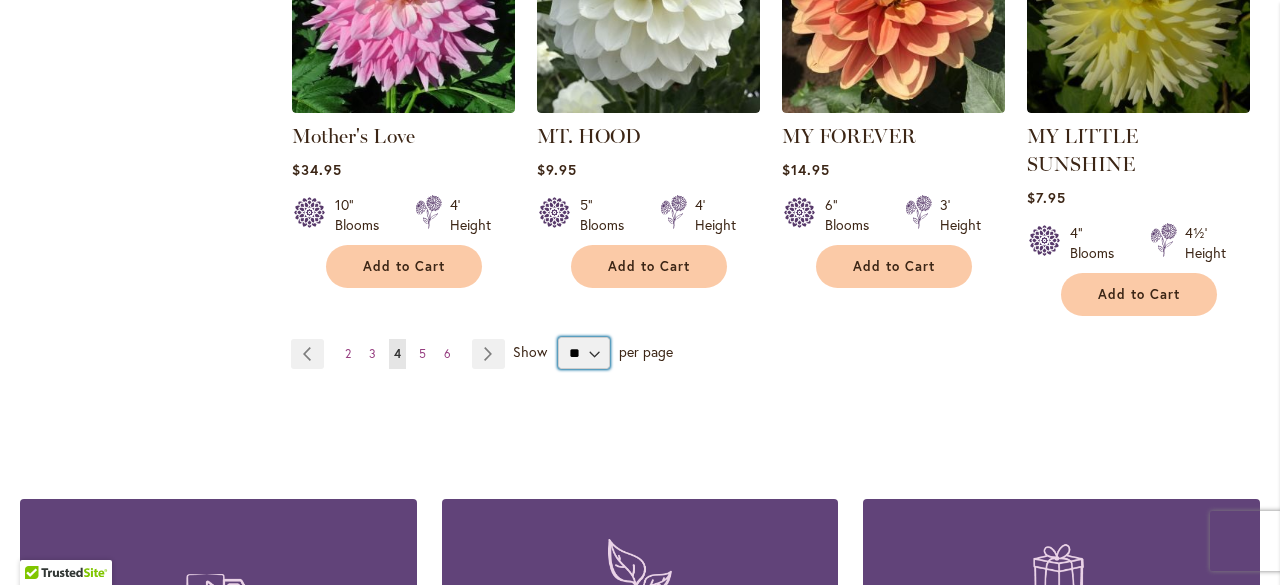 click on "**
**
**
**" at bounding box center (584, 353) 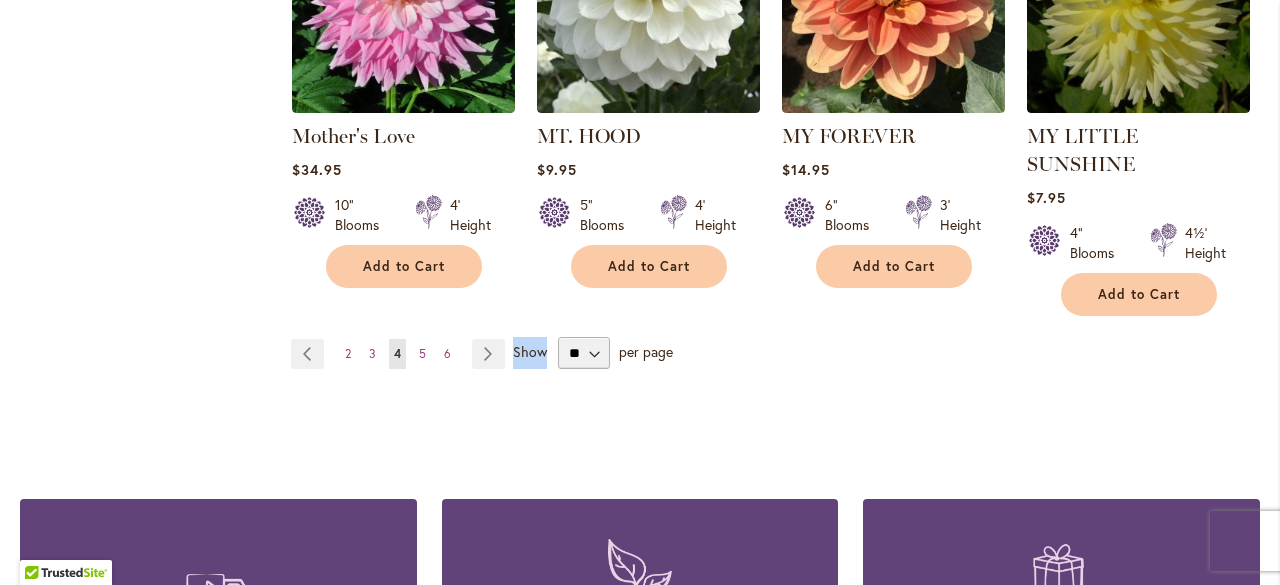 click on "Show" at bounding box center (530, 351) 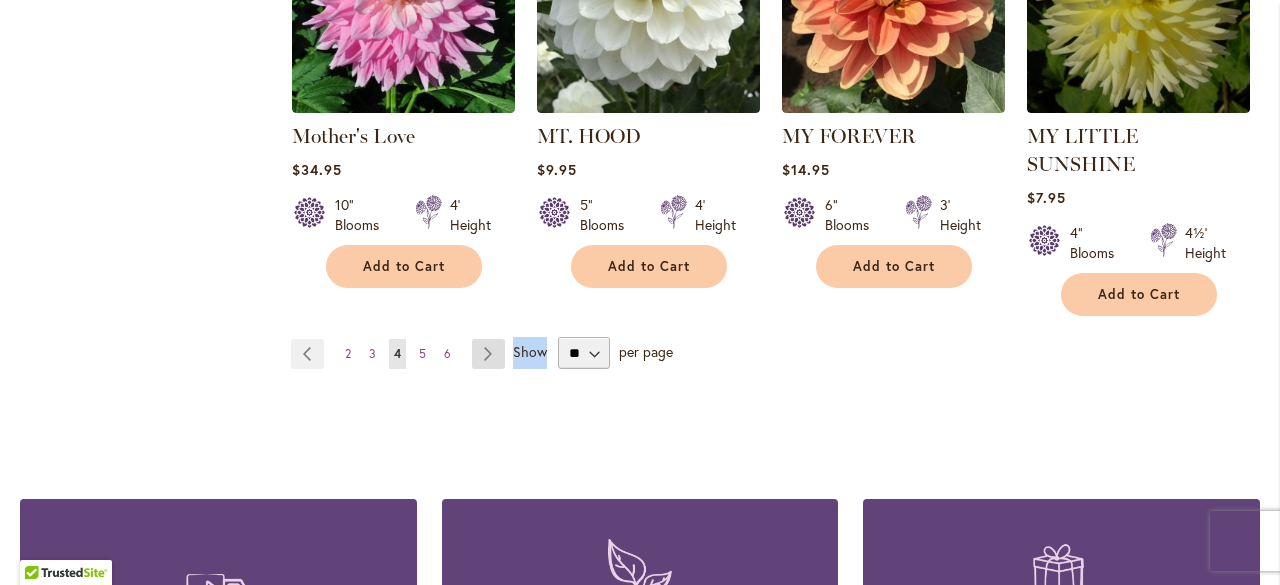 click on "Page
Next" at bounding box center (488, 354) 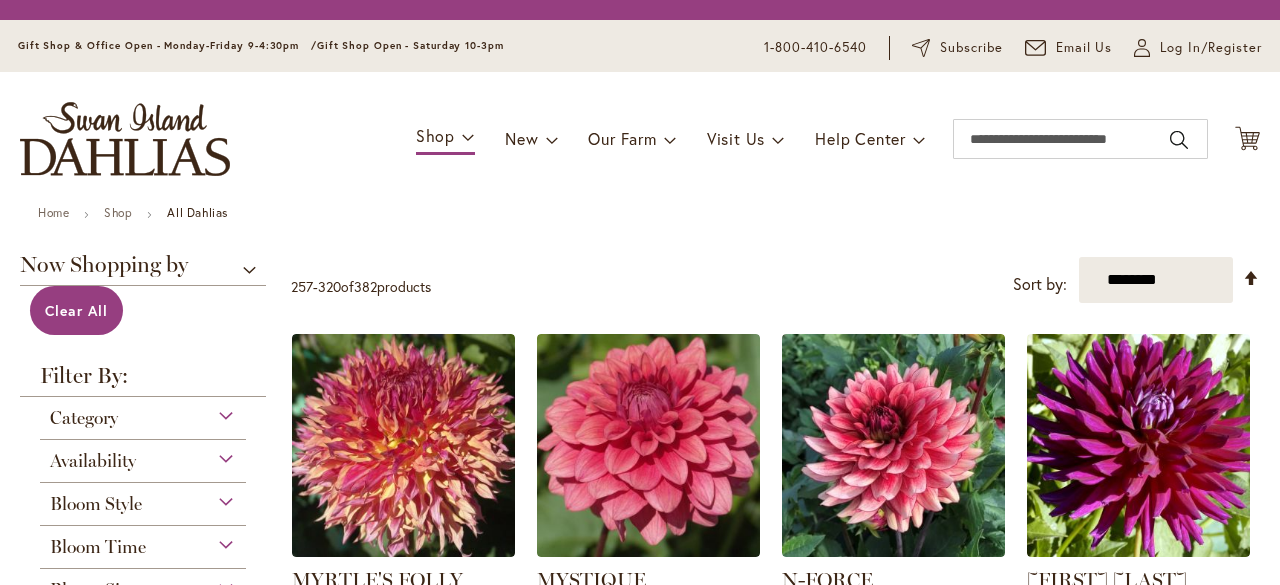 scroll, scrollTop: 0, scrollLeft: 0, axis: both 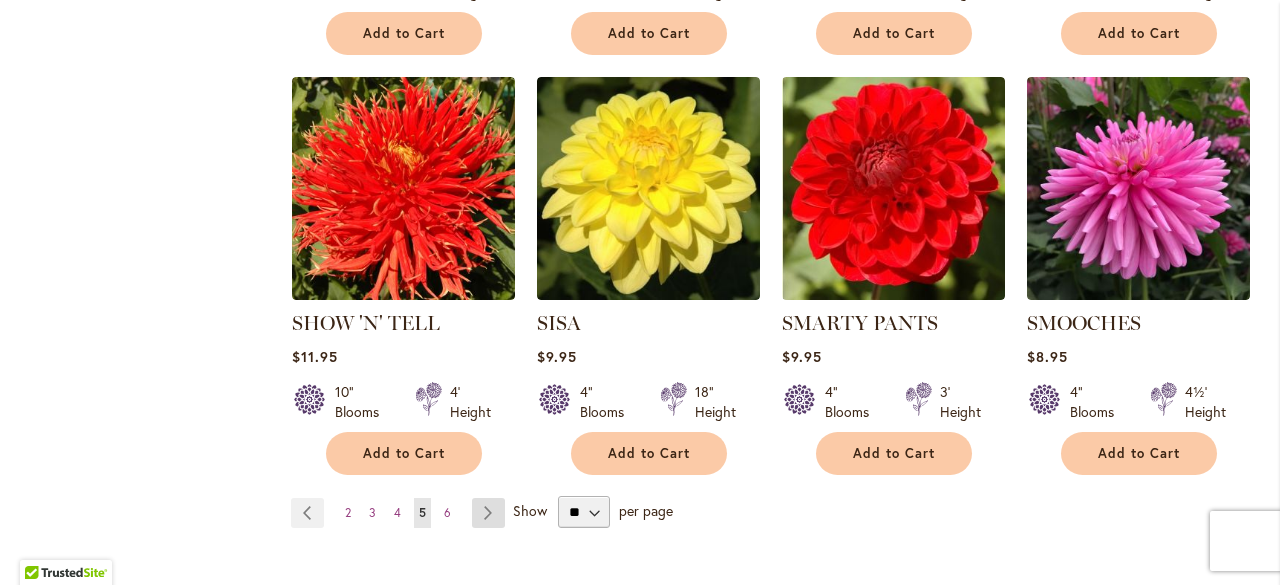 click on "Page
Next" at bounding box center [488, 513] 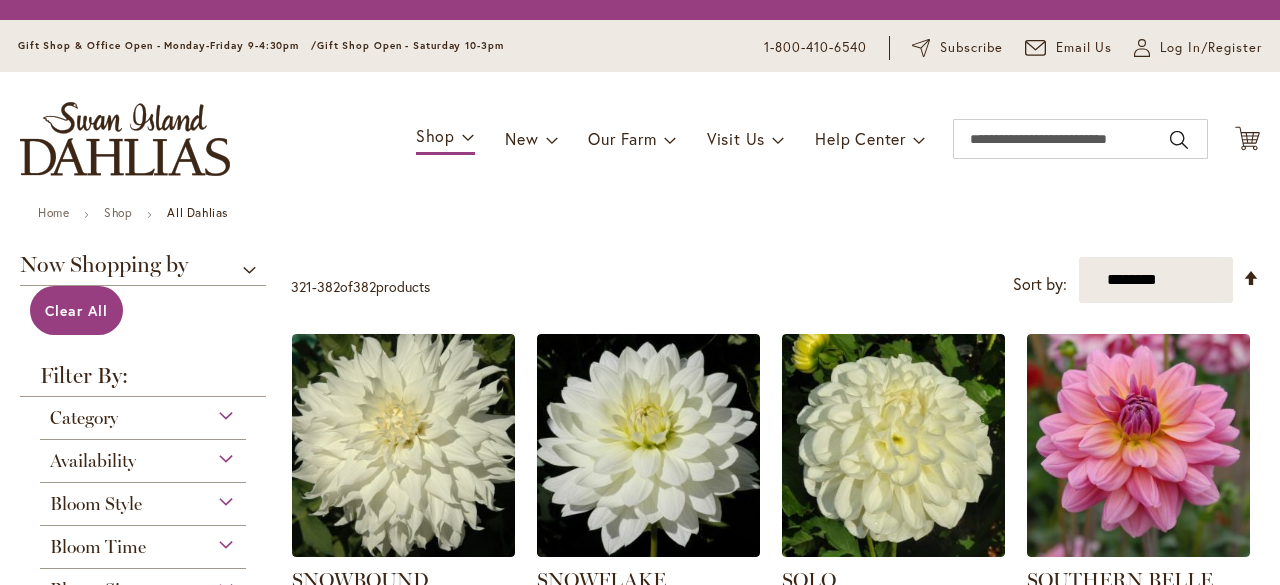scroll, scrollTop: 0, scrollLeft: 0, axis: both 